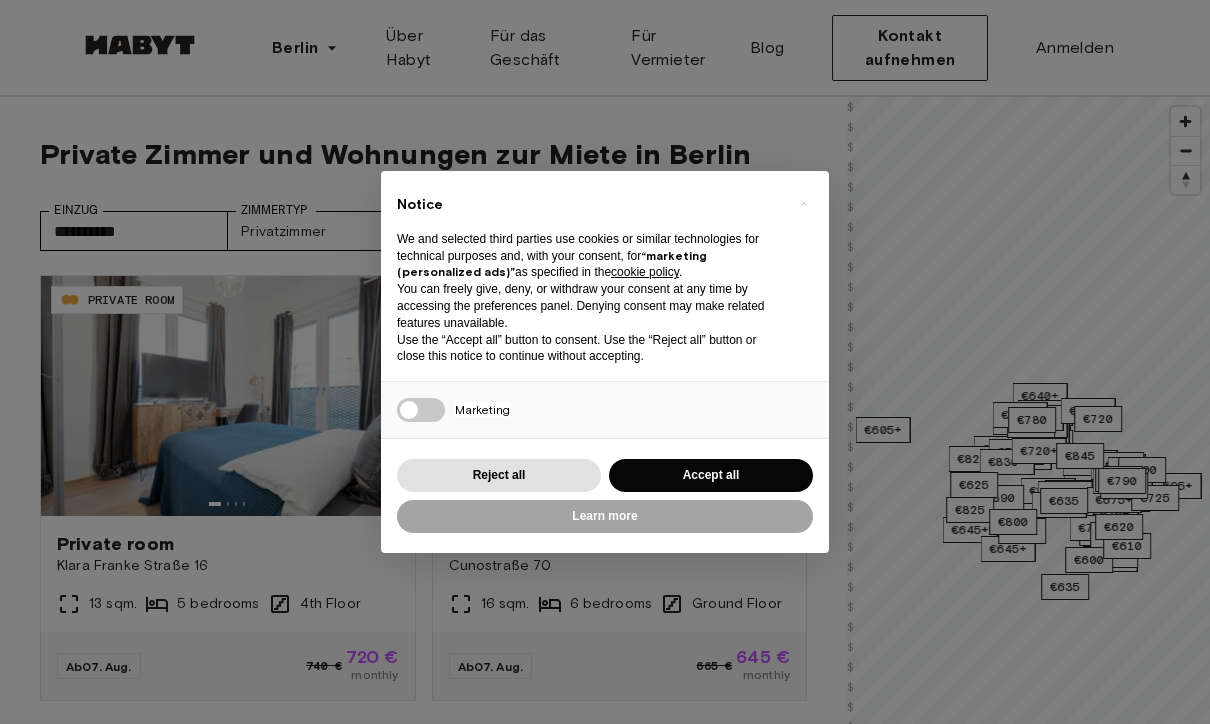 scroll, scrollTop: 0, scrollLeft: 0, axis: both 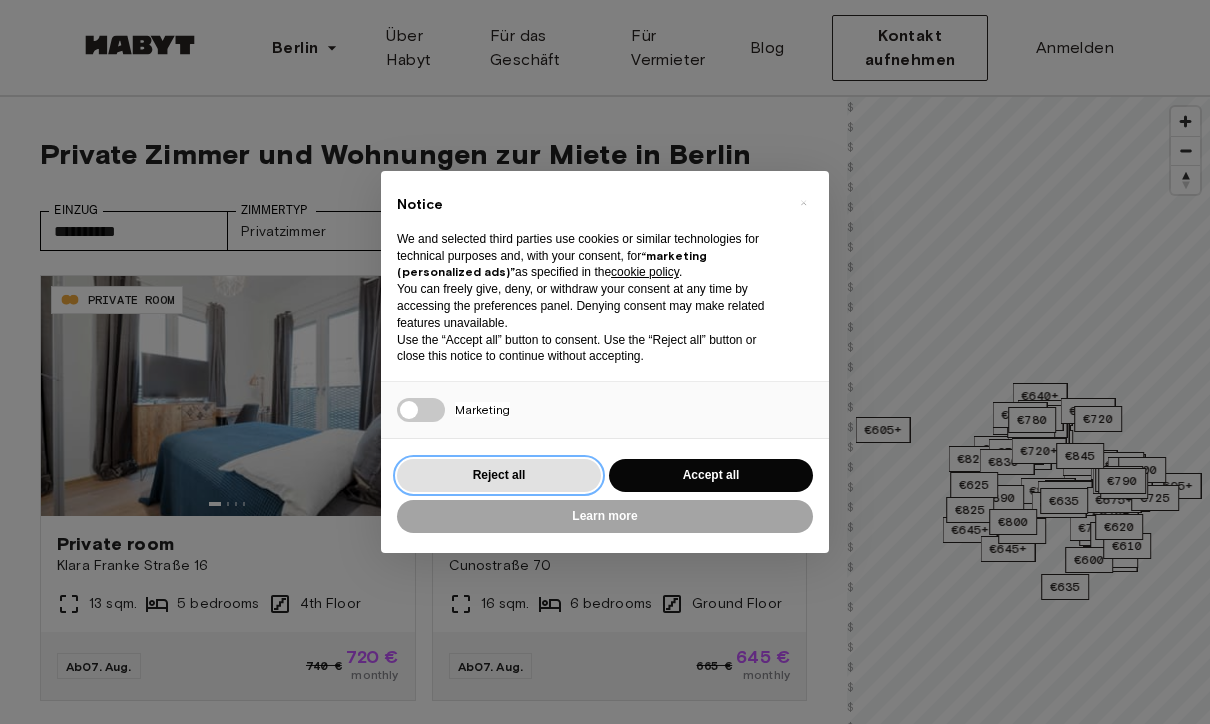 click on "Reject all" at bounding box center (499, 475) 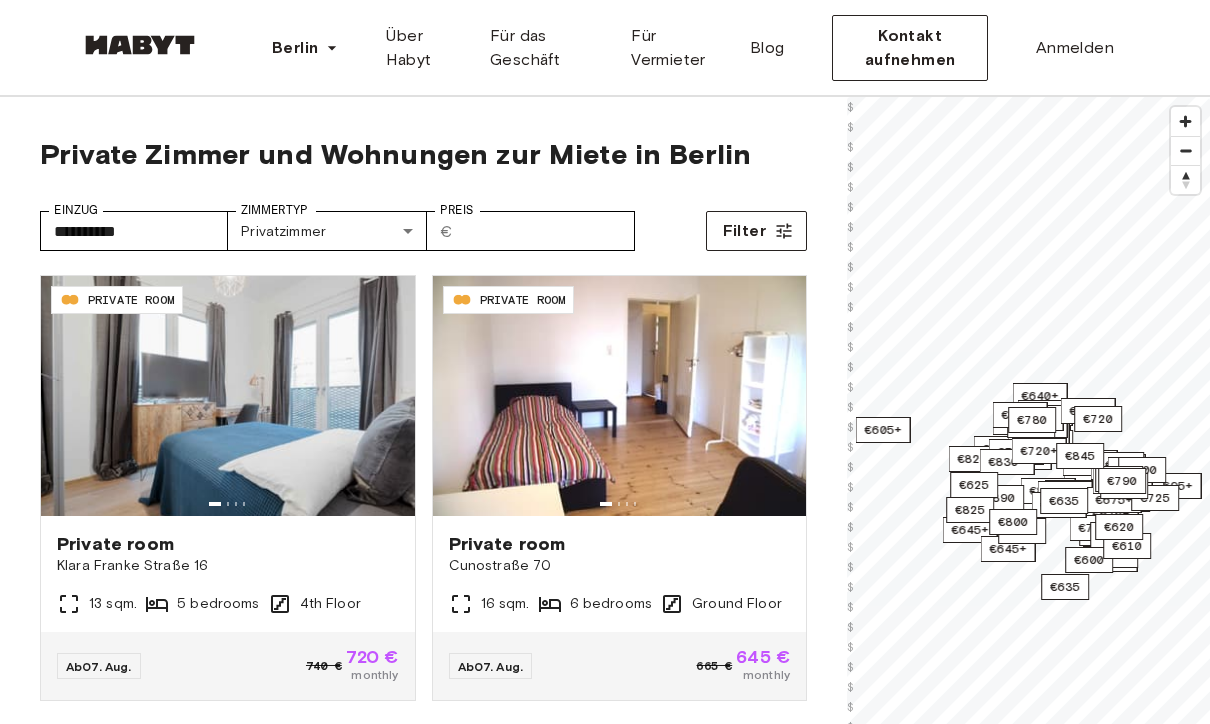 scroll, scrollTop: 0, scrollLeft: 0, axis: both 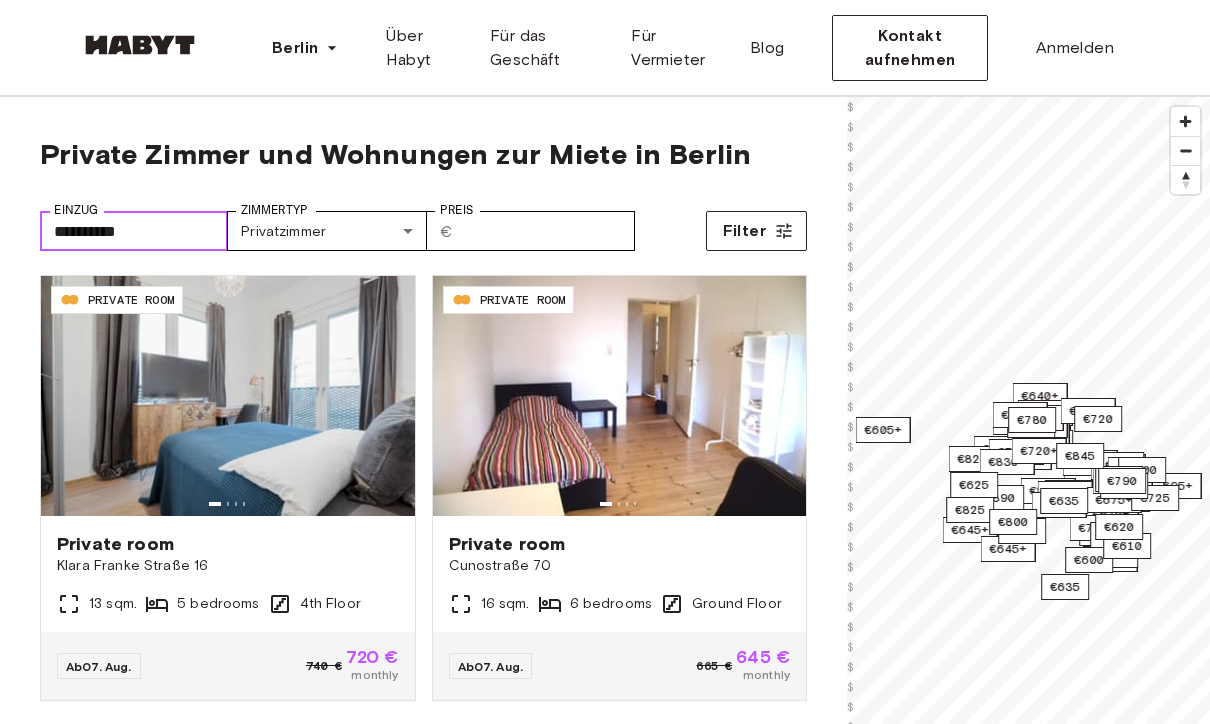 click on "**********" at bounding box center [134, 231] 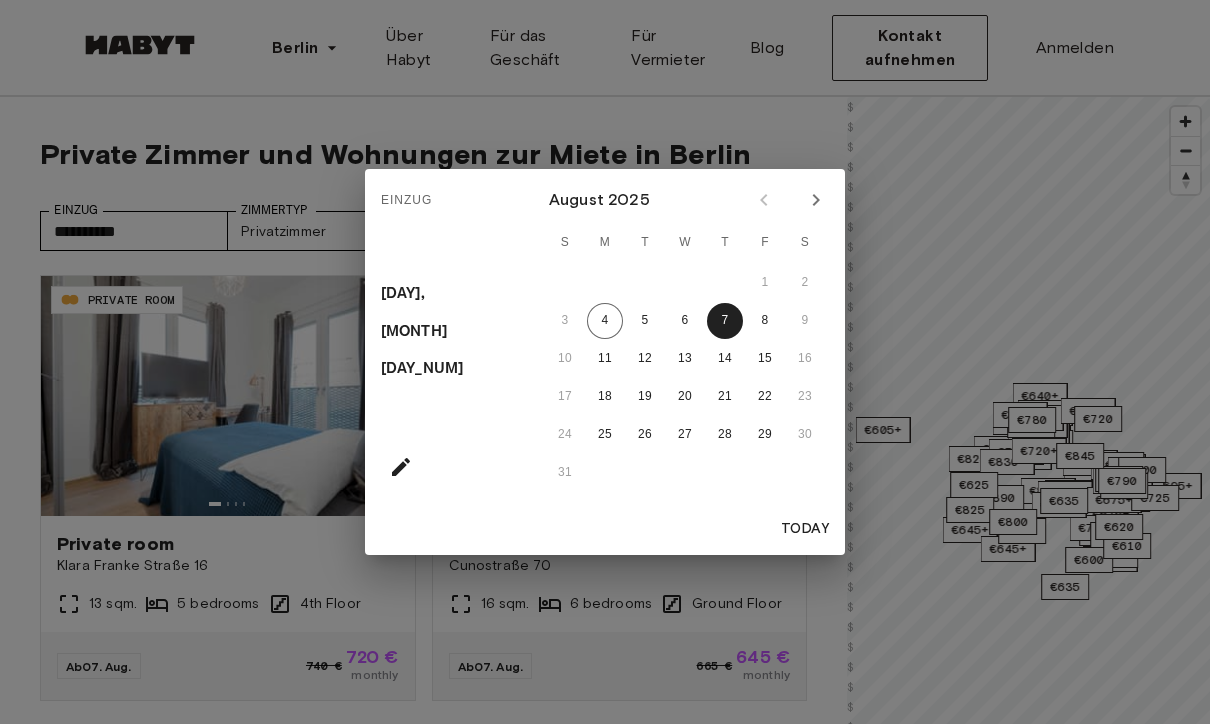 click on "17 18 19 20 21 22 23" at bounding box center [685, 397] 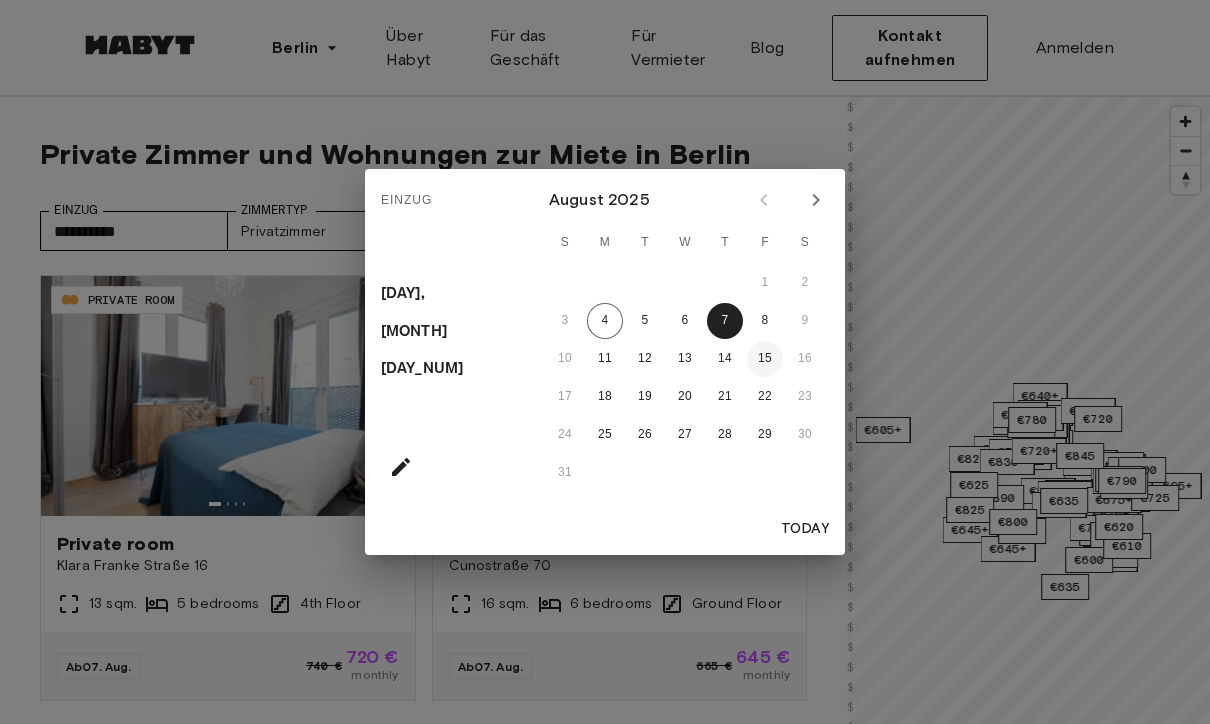 click on "15" at bounding box center (765, 359) 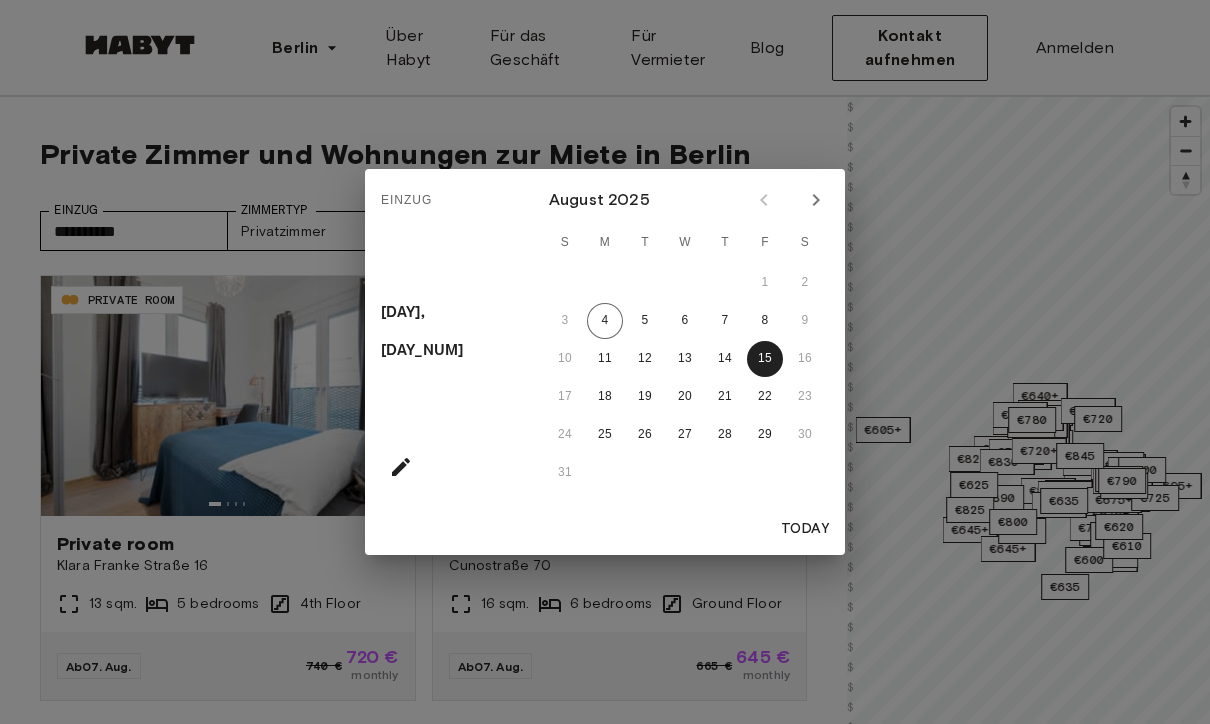 click on "[DAY], [MONTH] [DAY_NUM] [MONTH] [YEAR] S M T W T F S 1 2 3 4 5 6 7 8 9 10 11 12 13 14 15 16 17 18 19 20 21 22 23 24 25 26 27 28 29 30 31 Today" at bounding box center (605, 362) 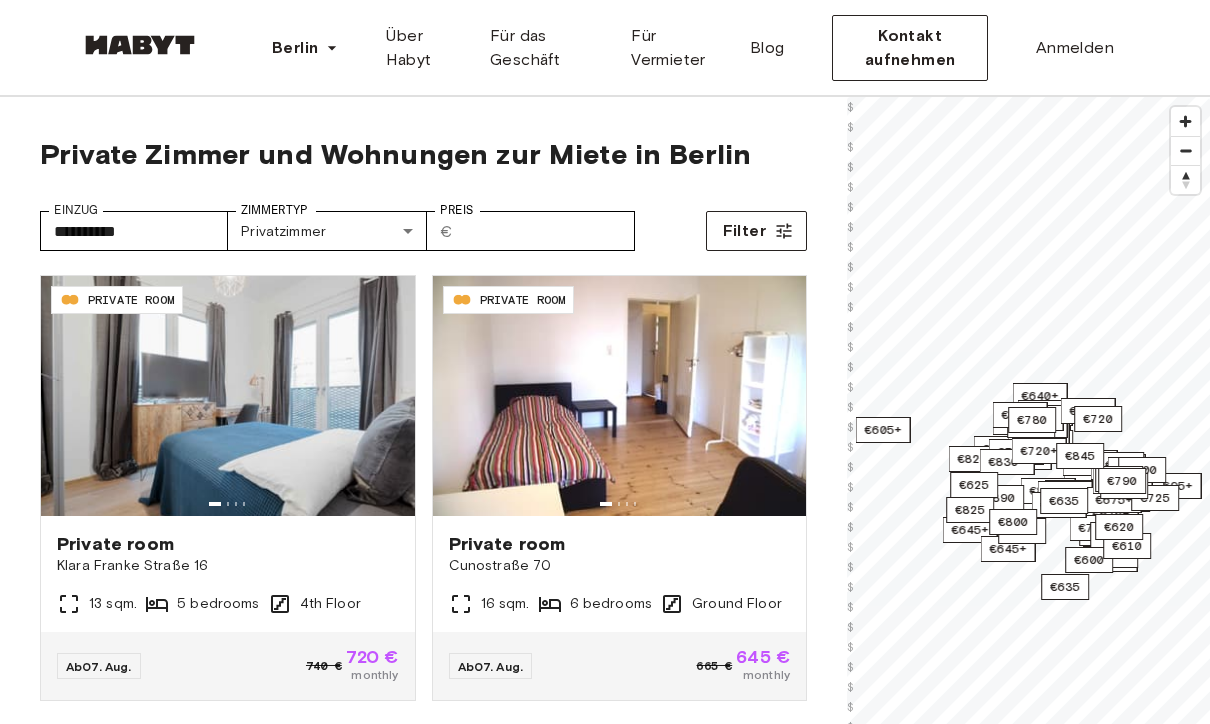 click on "**********" at bounding box center (605, 2487) 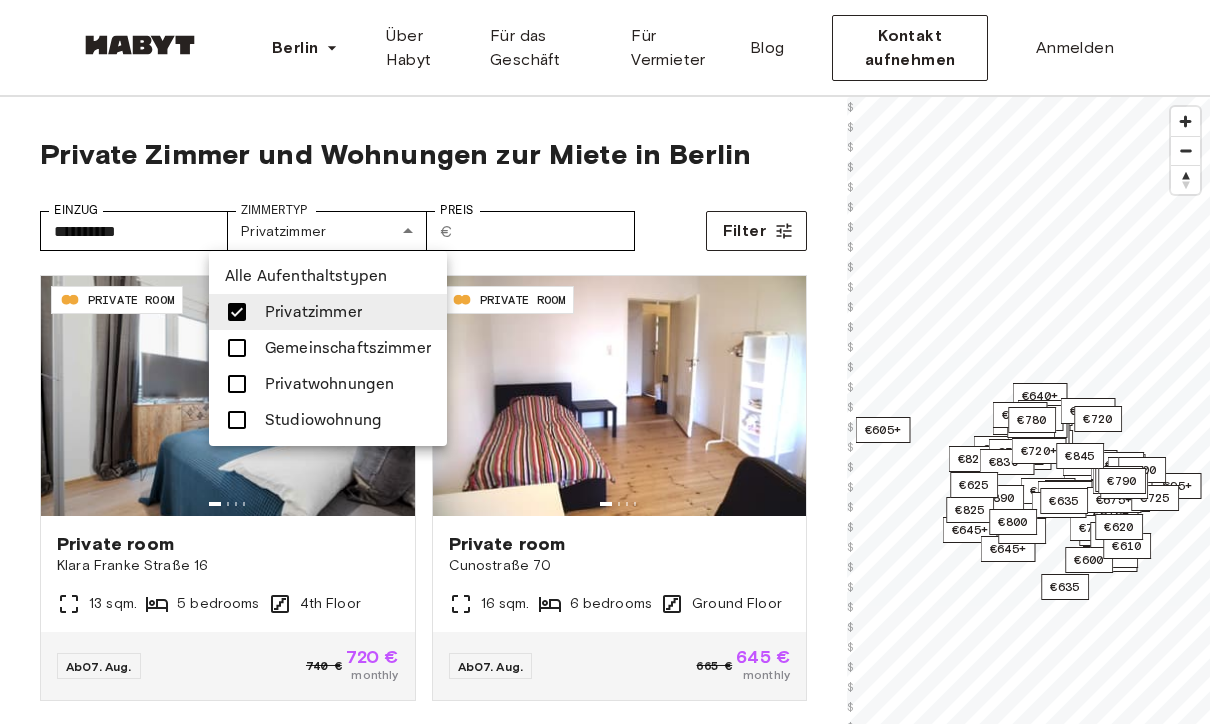 click at bounding box center [605, 362] 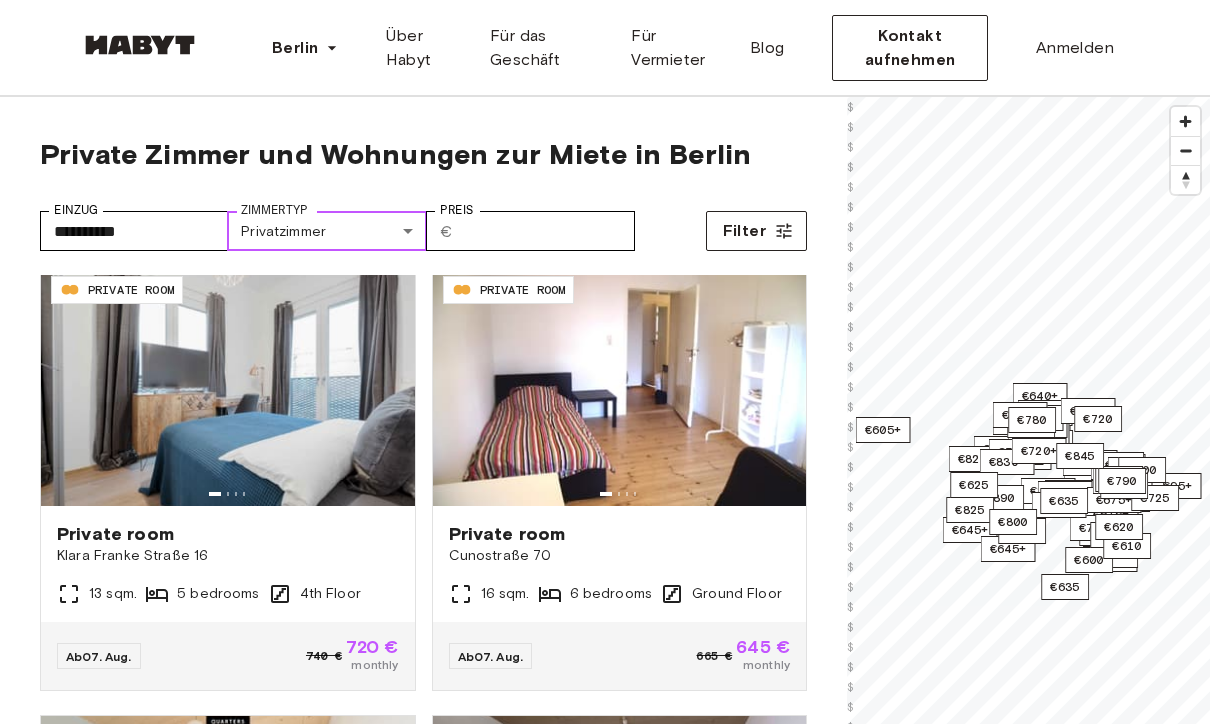 scroll, scrollTop: 4, scrollLeft: 0, axis: vertical 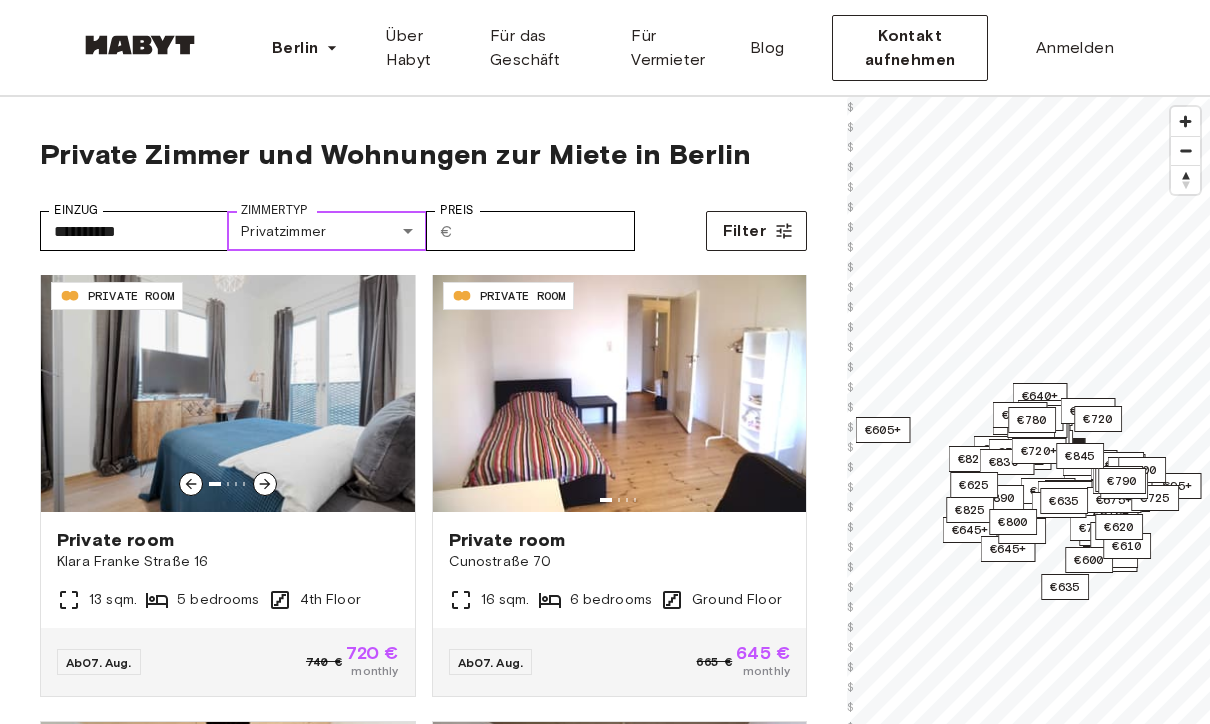 click at bounding box center [228, 392] 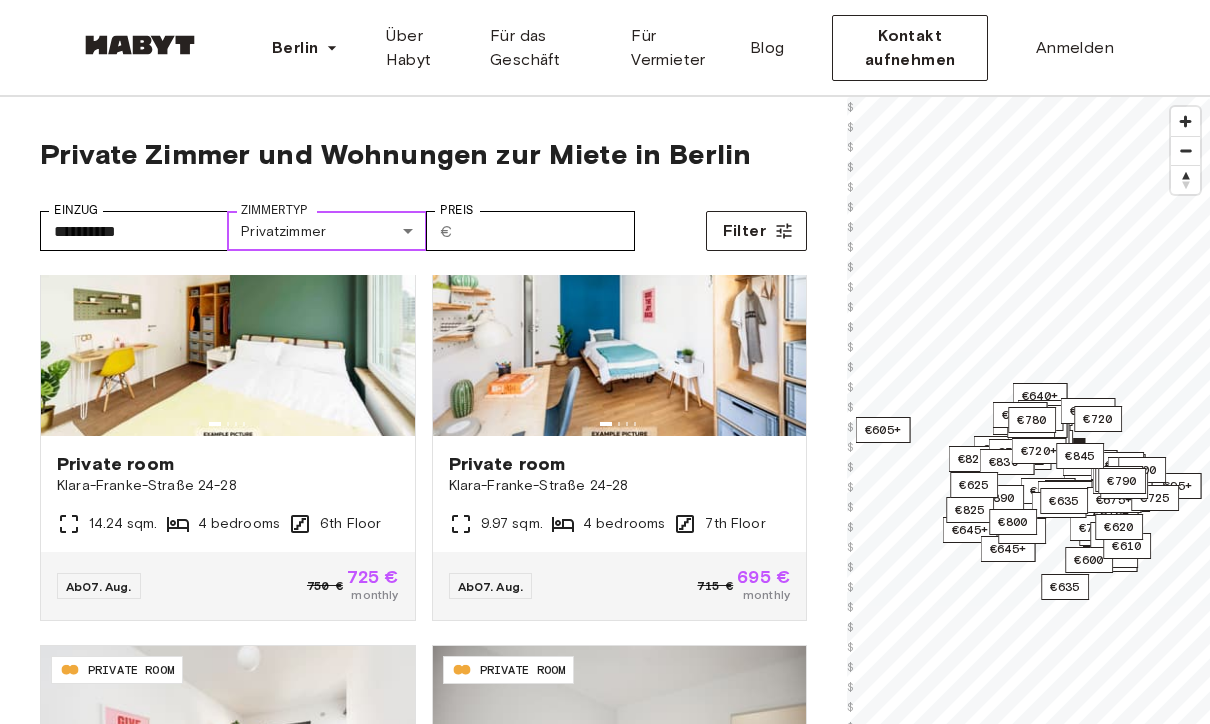 scroll, scrollTop: 1468, scrollLeft: 0, axis: vertical 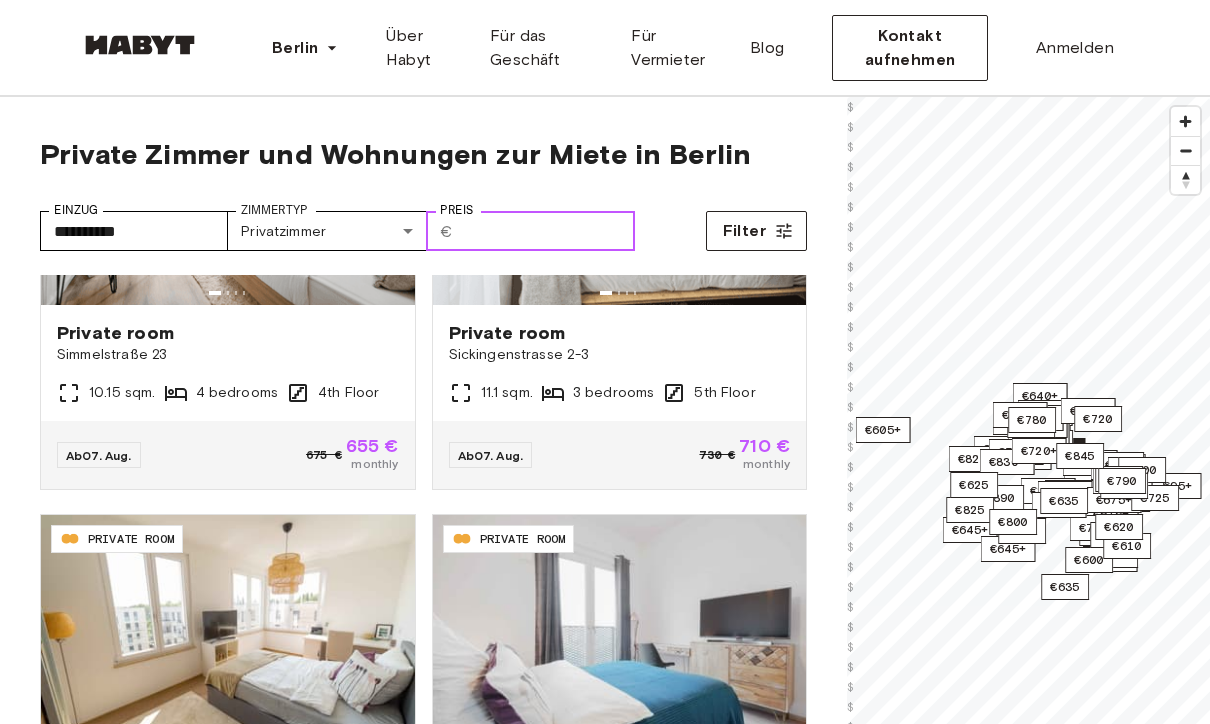 click on "Preis" at bounding box center (548, 231) 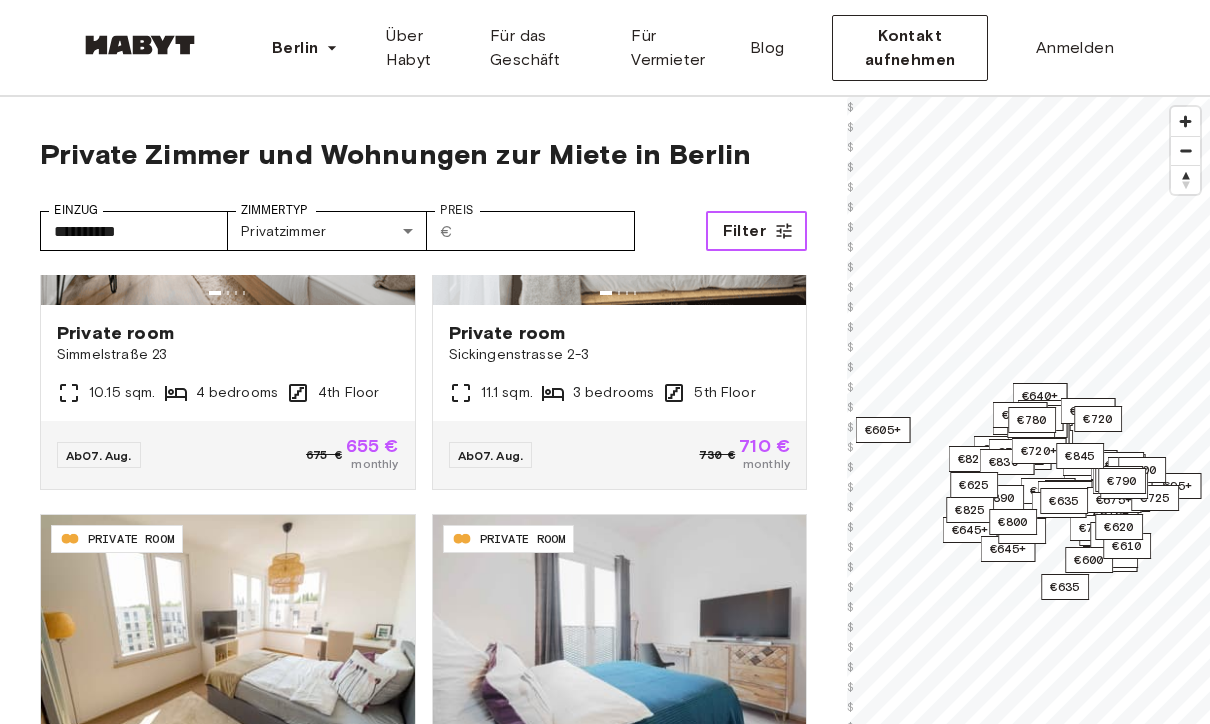 click 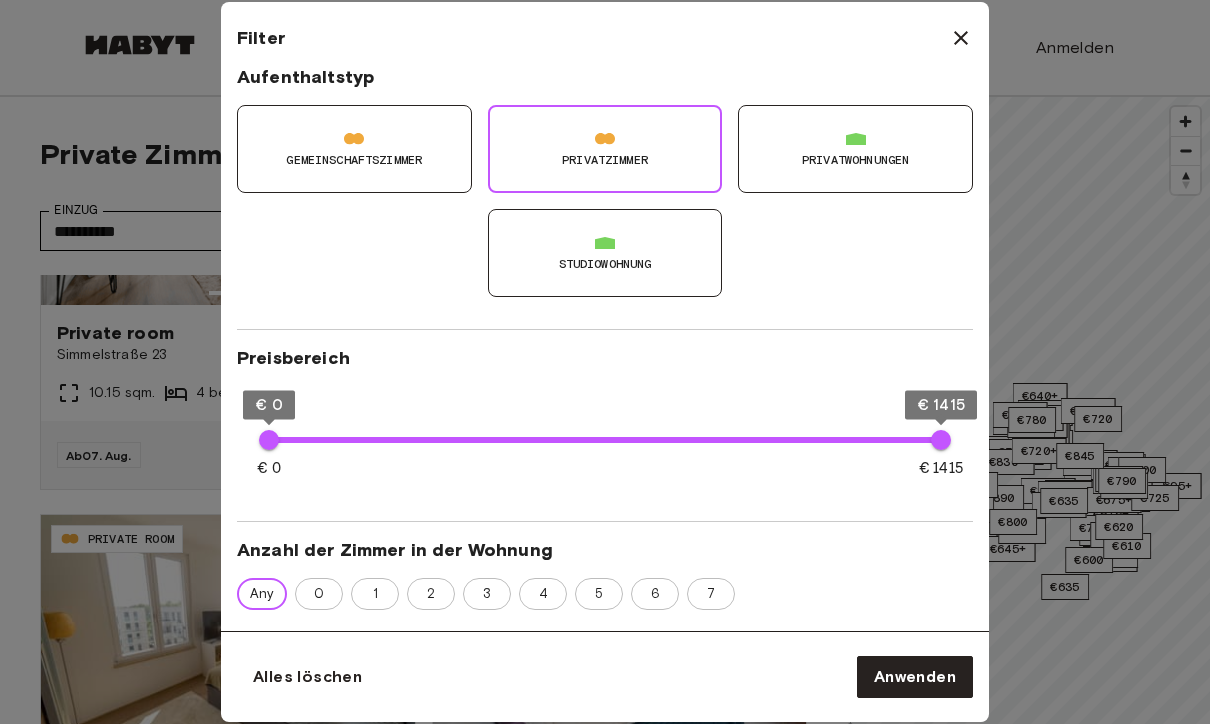 scroll, scrollTop: 160, scrollLeft: 0, axis: vertical 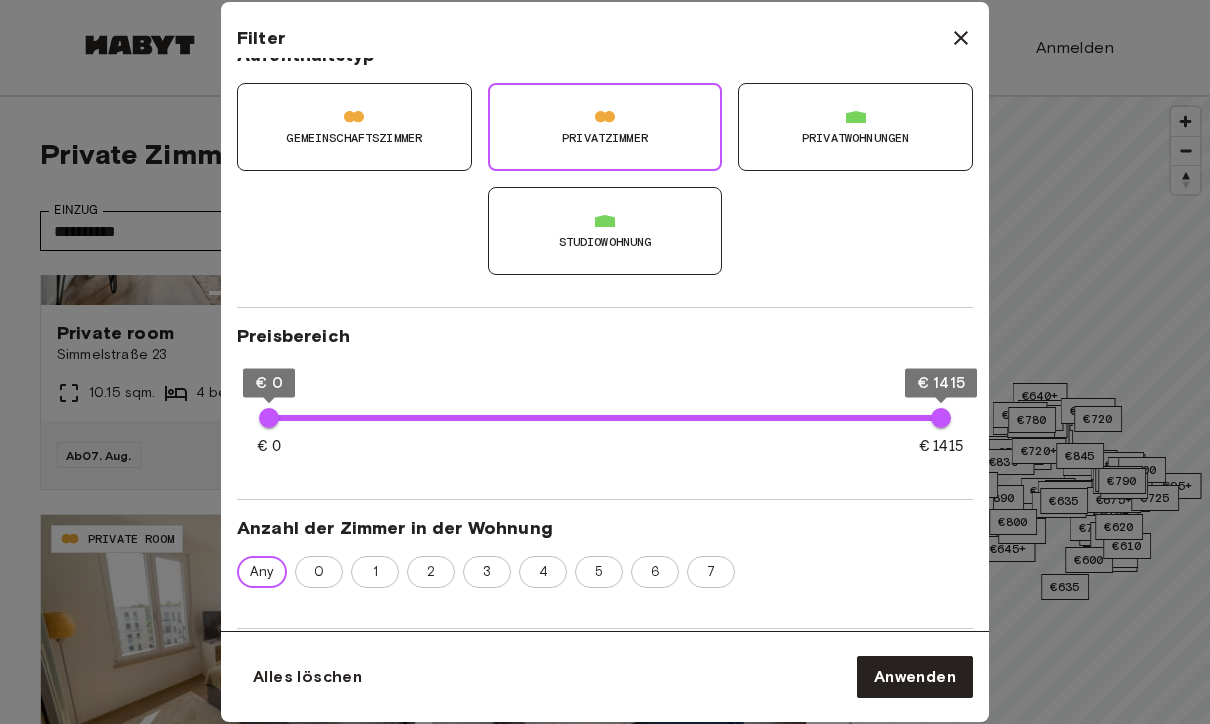 click on "Privatwohnungen" at bounding box center [855, 127] 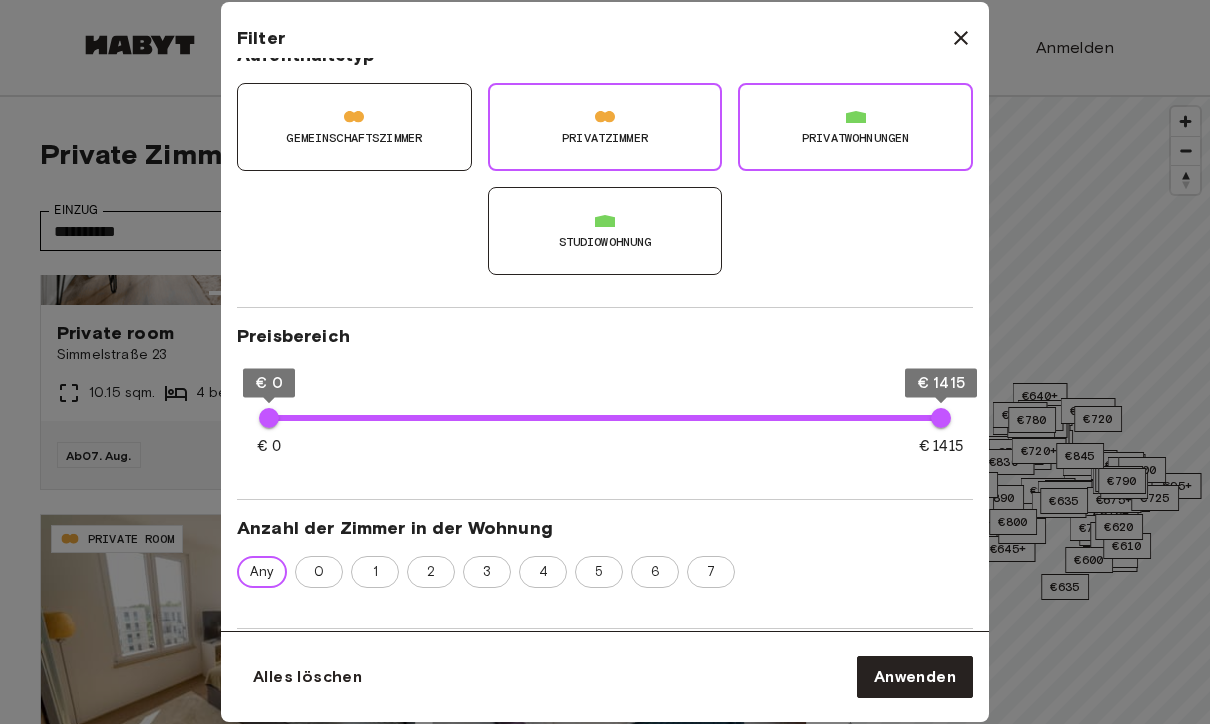 type on "**" 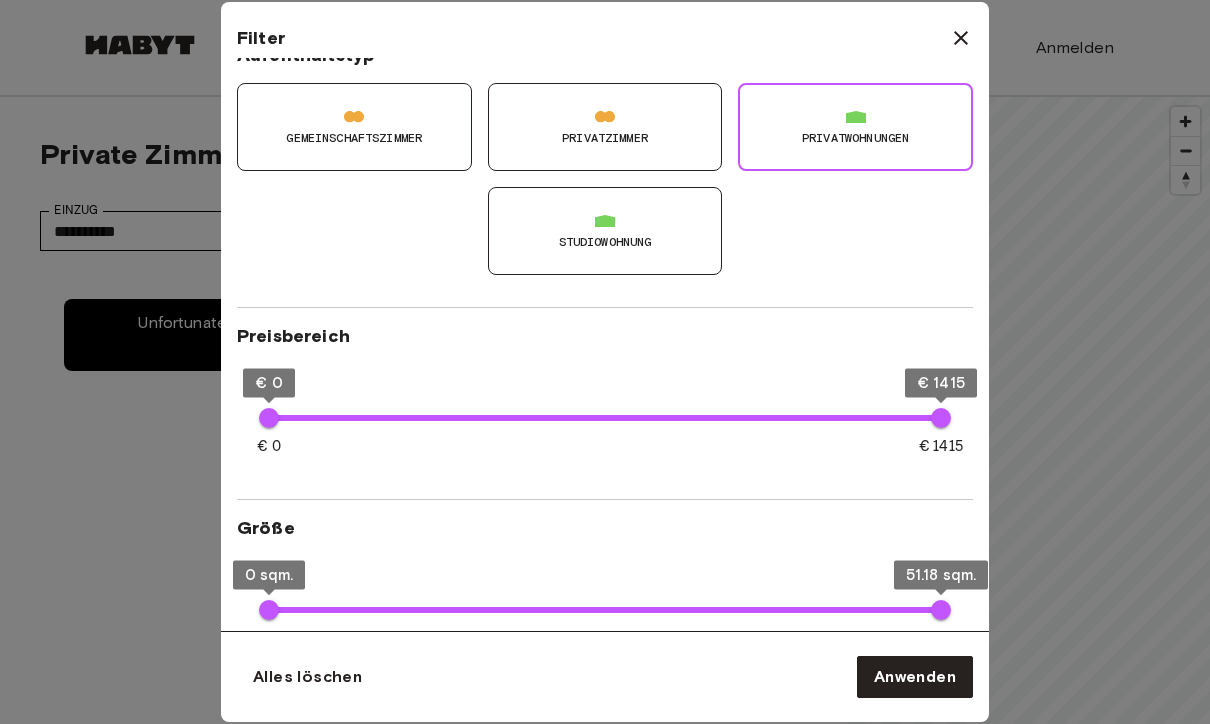 scroll, scrollTop: 0, scrollLeft: 0, axis: both 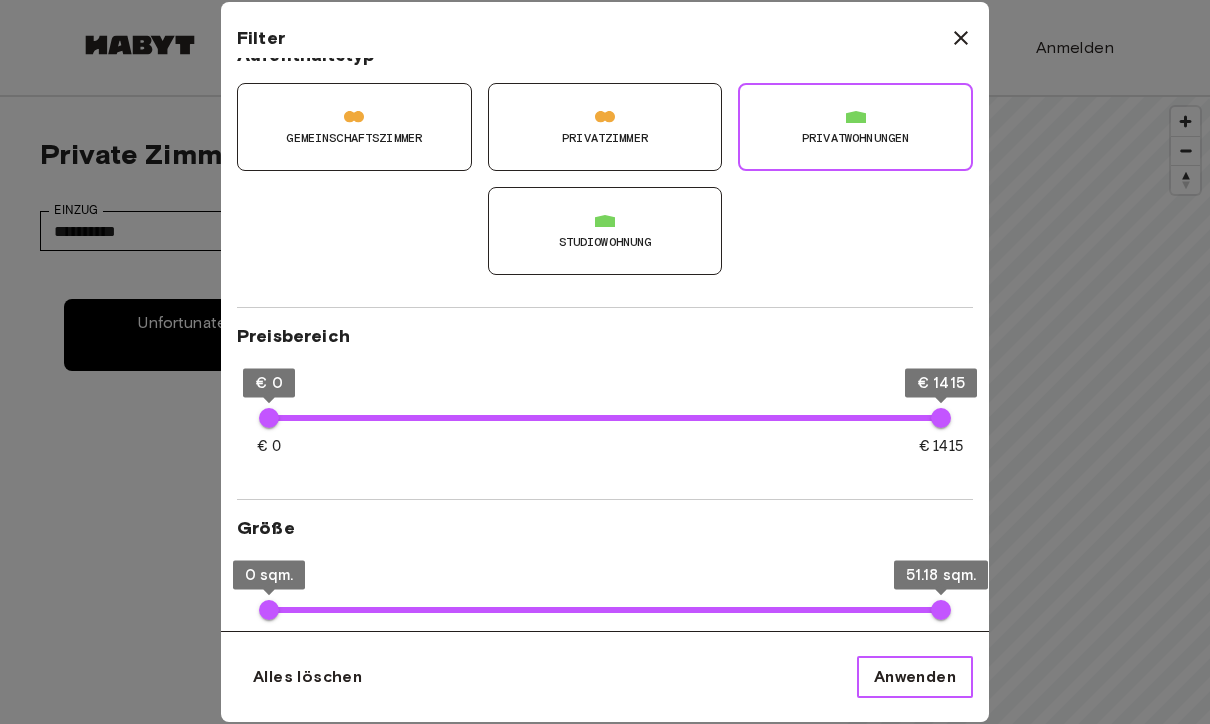 click on "Anwenden" at bounding box center [915, 677] 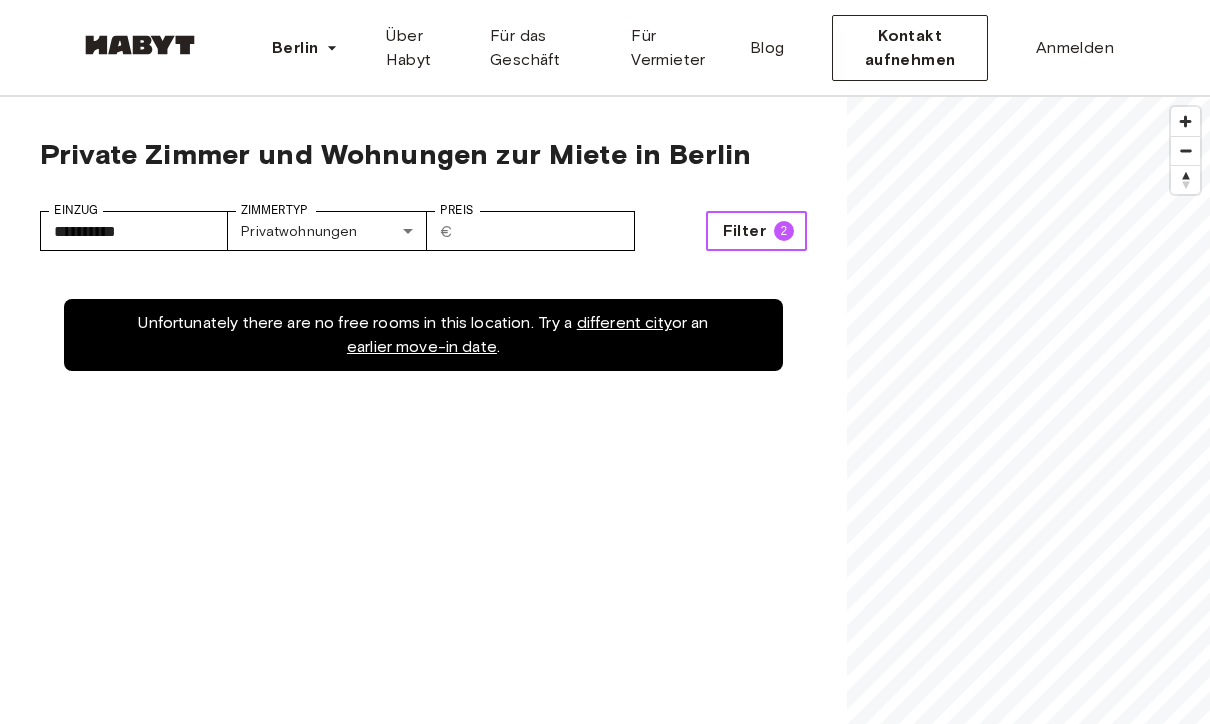 click on "Filter" at bounding box center [744, 231] 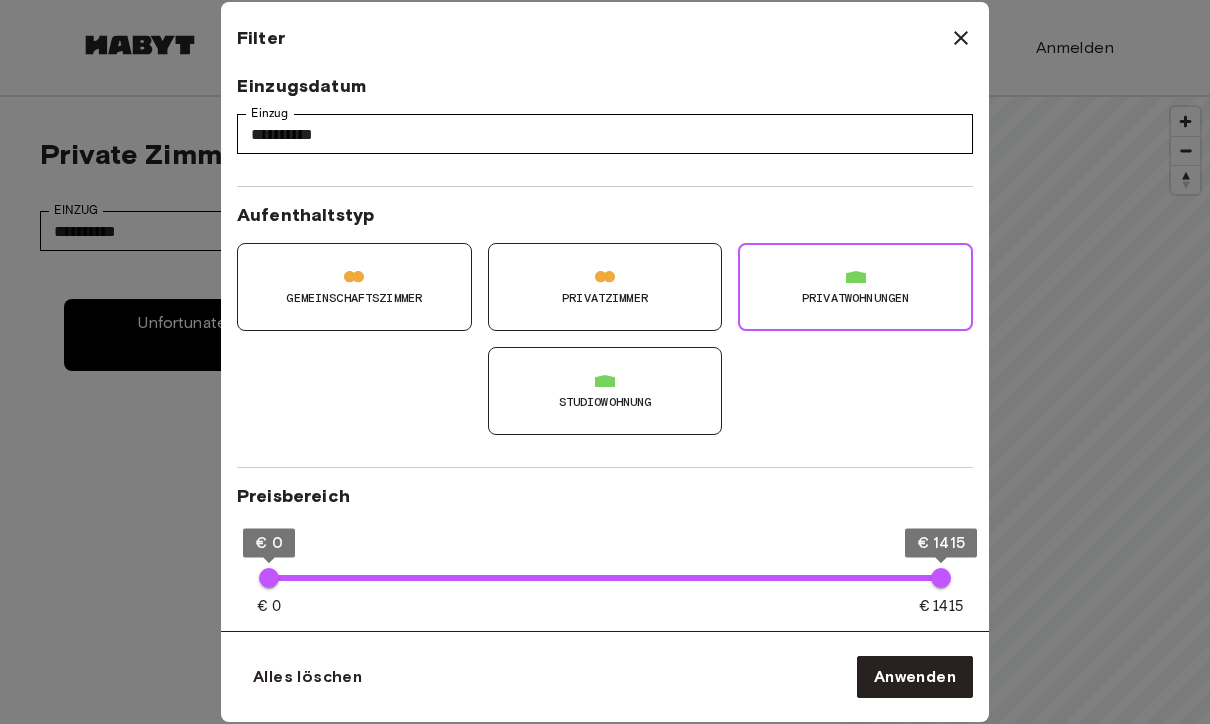 scroll, scrollTop: 0, scrollLeft: 0, axis: both 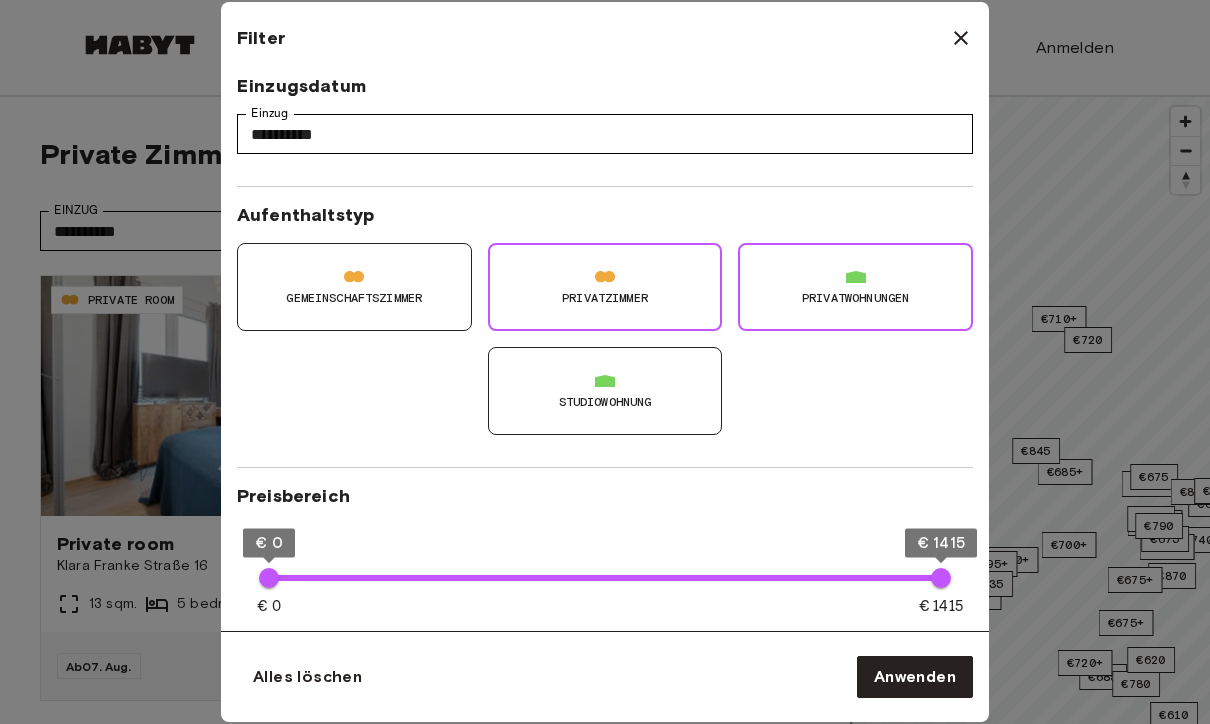type on "**" 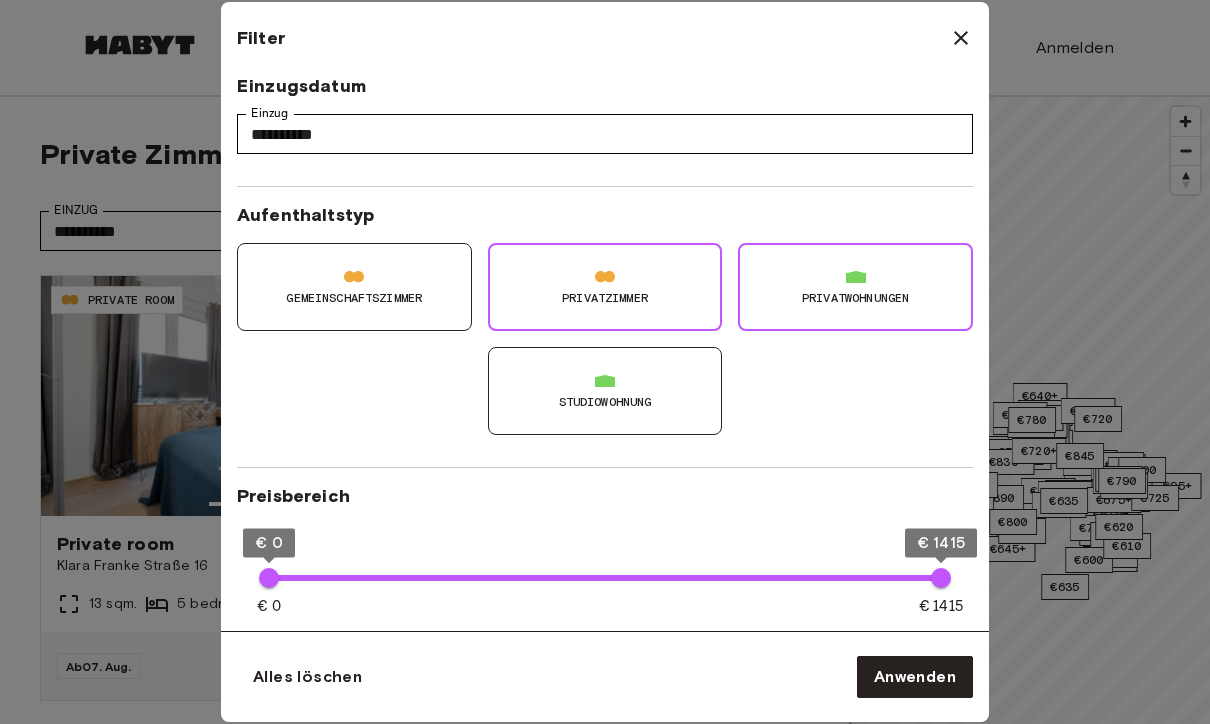 click on "Privatwohnungen" at bounding box center [855, 298] 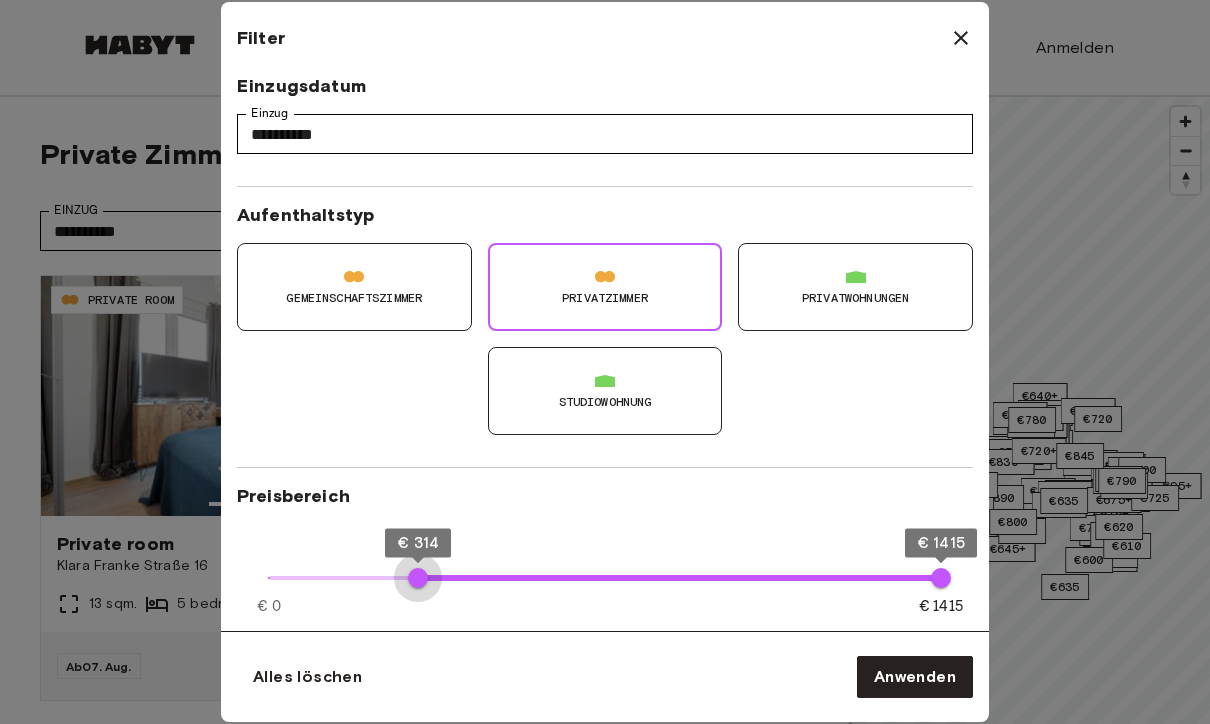 type on "*" 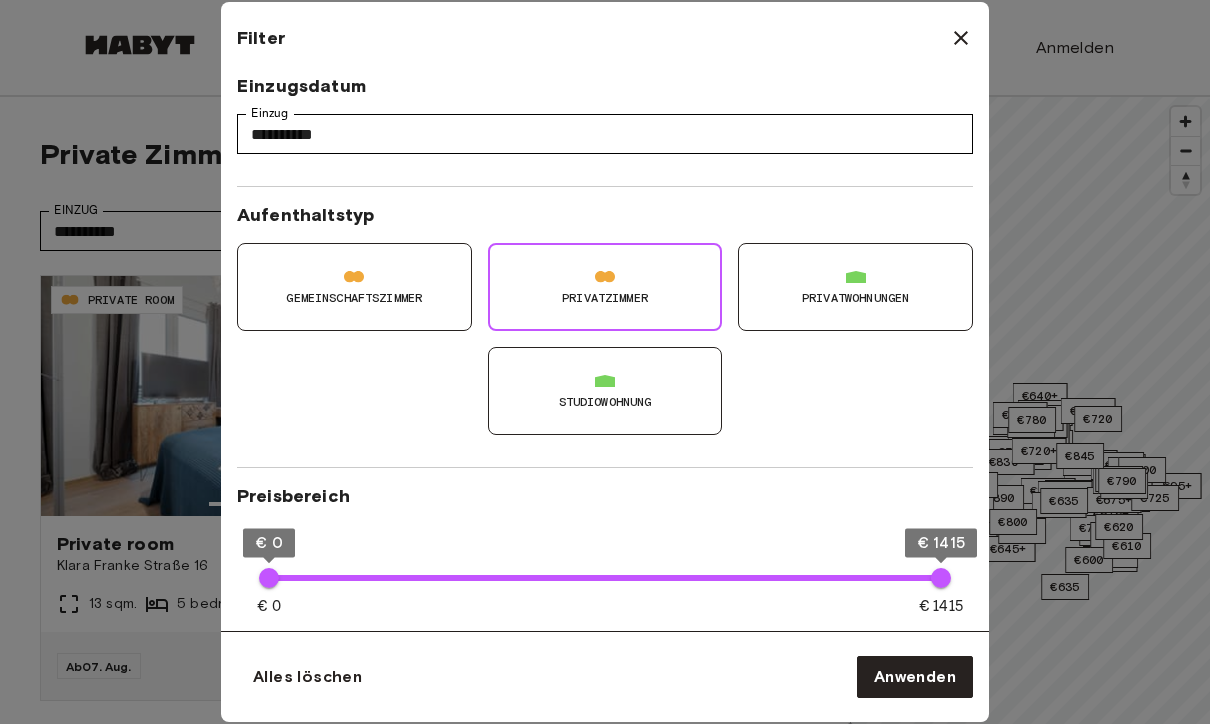 type on "**" 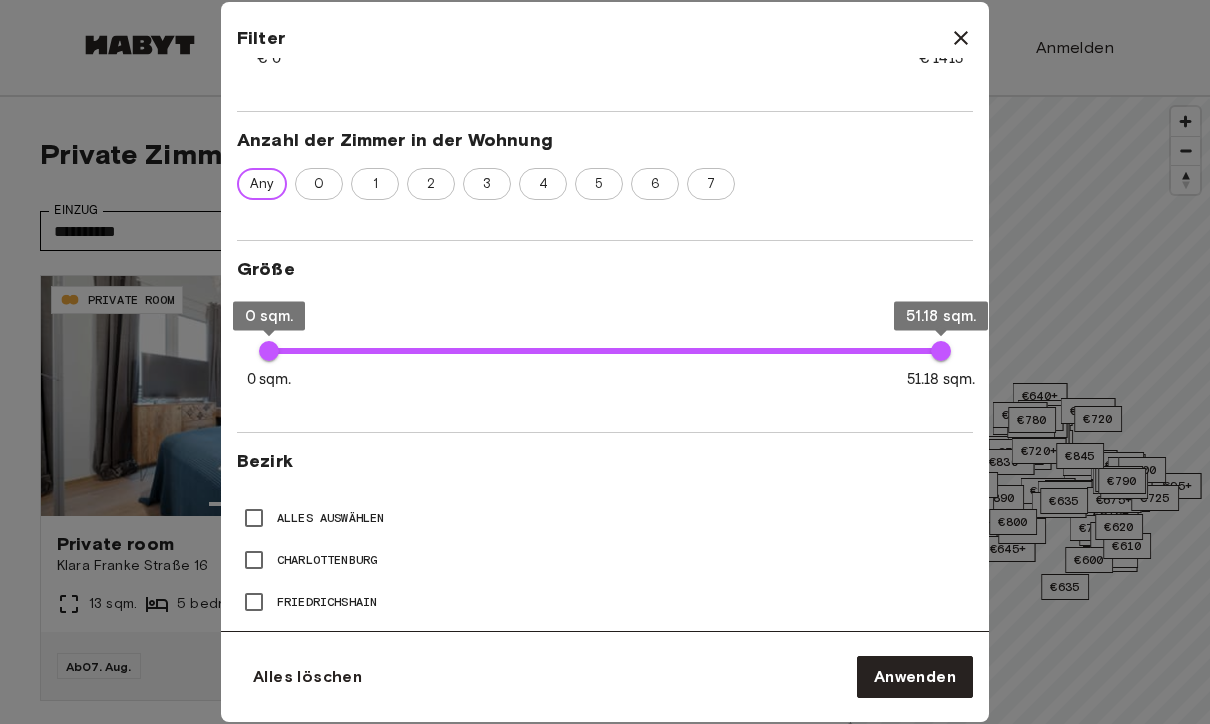 scroll, scrollTop: 552, scrollLeft: 0, axis: vertical 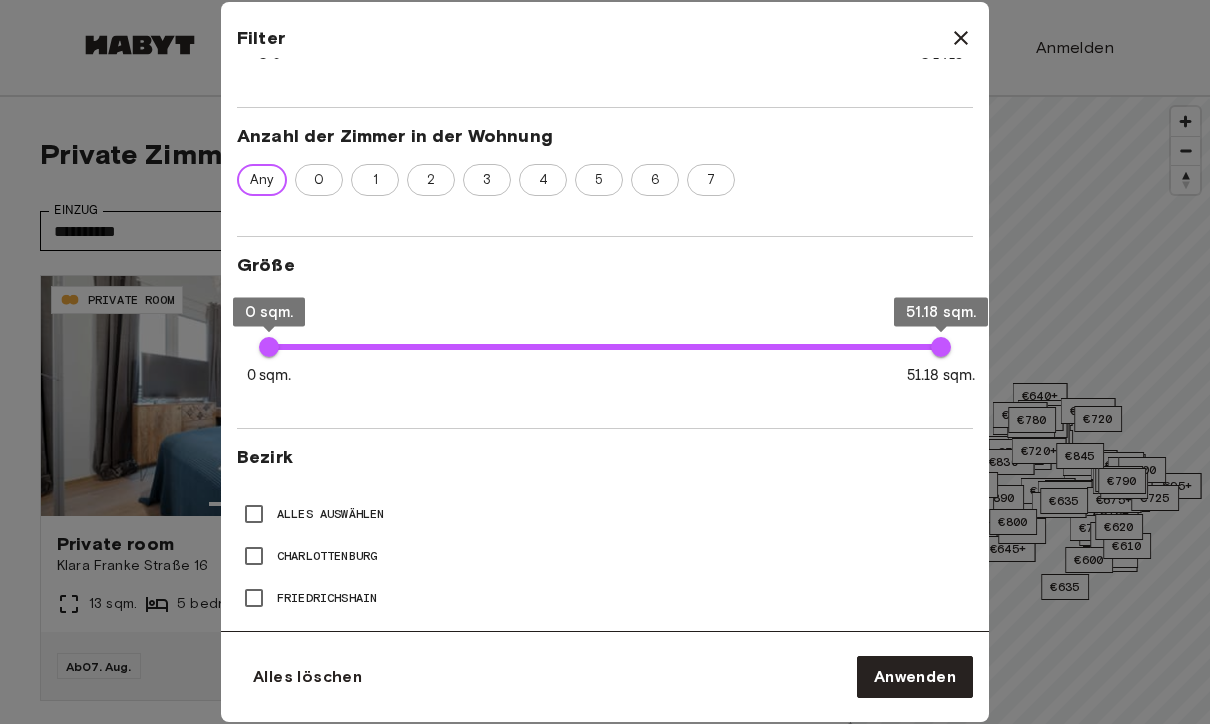 type on "*" 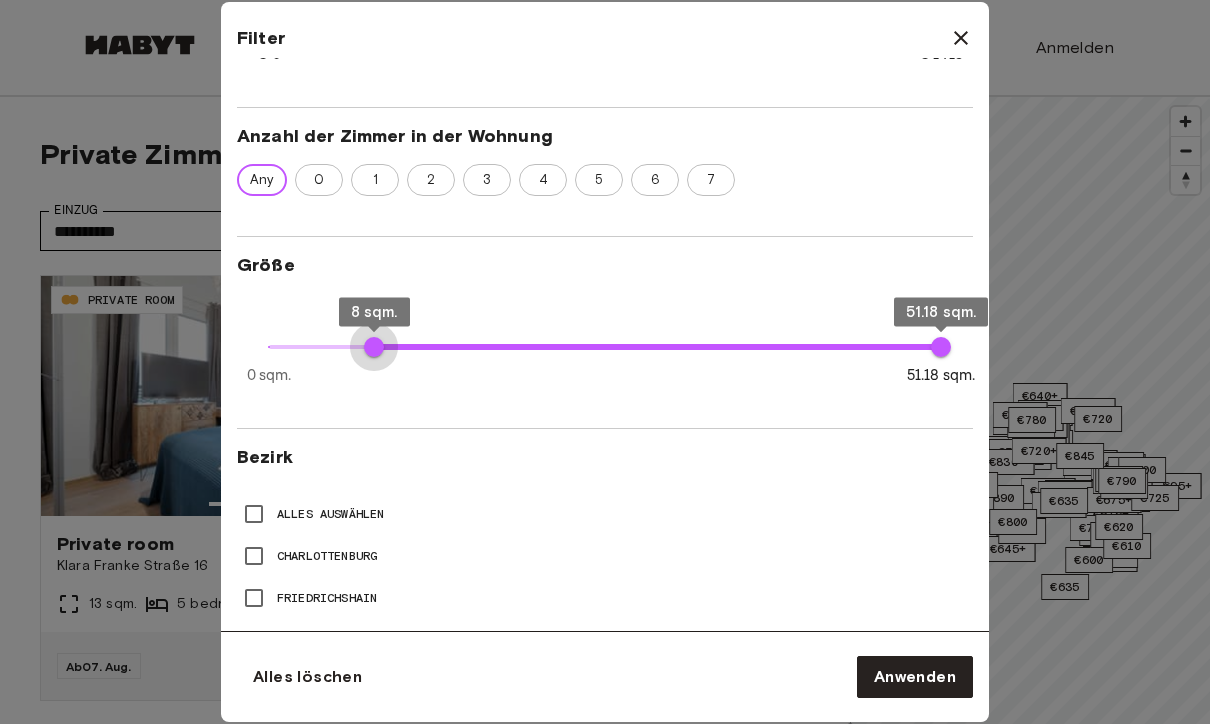type on "*" 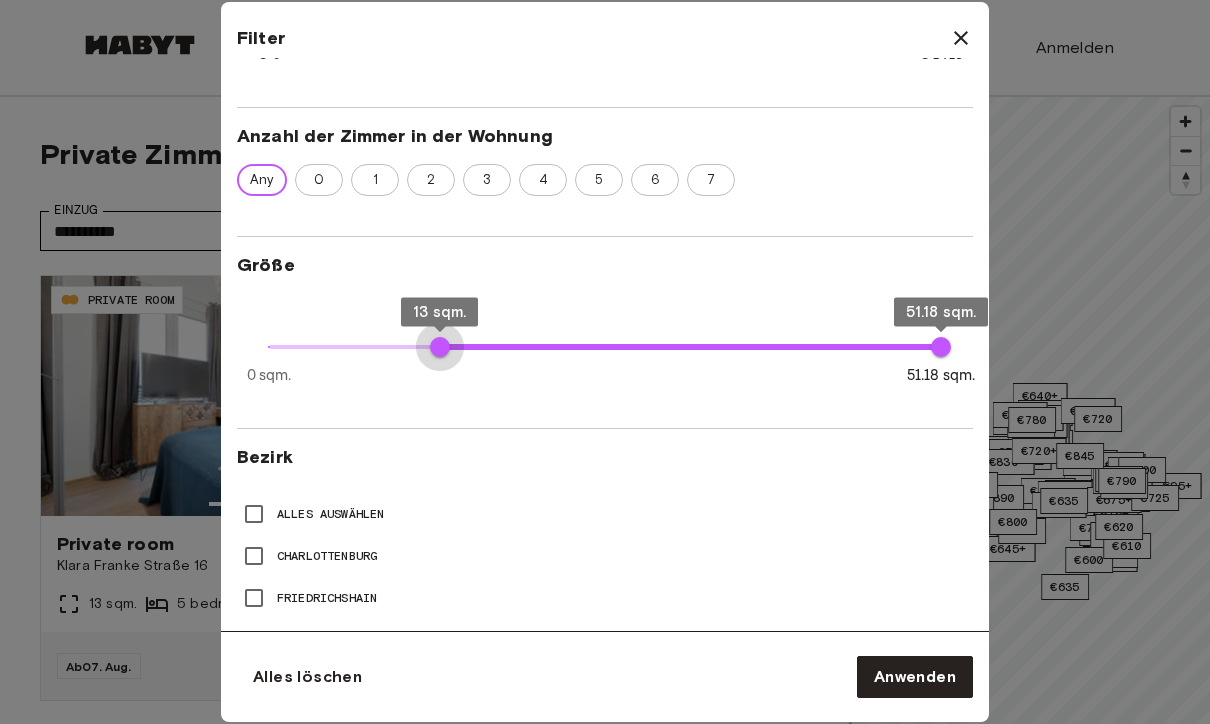 type on "**" 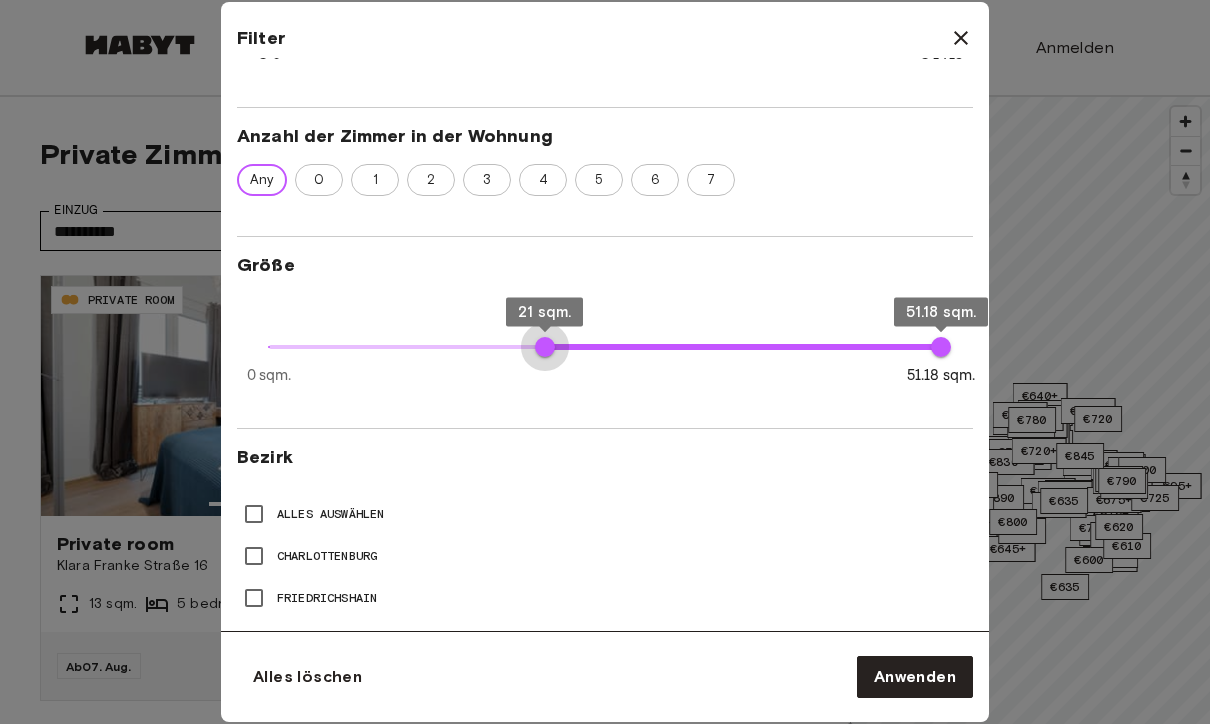 type on "**" 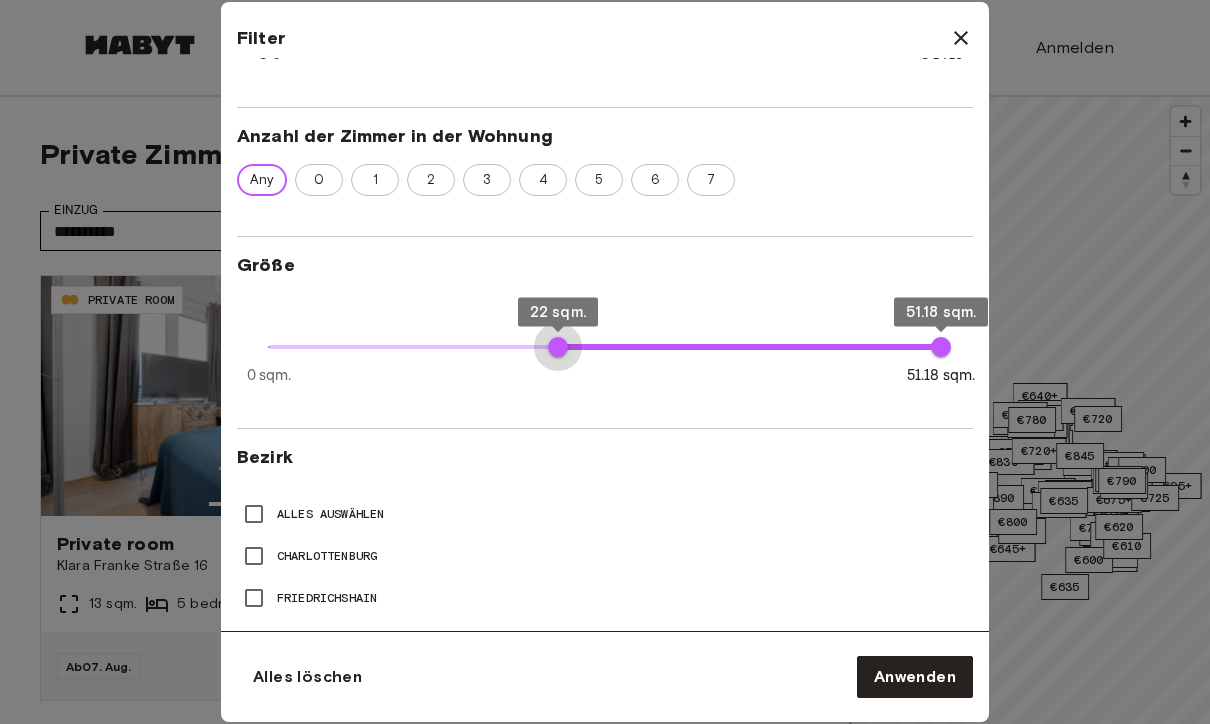 type on "**" 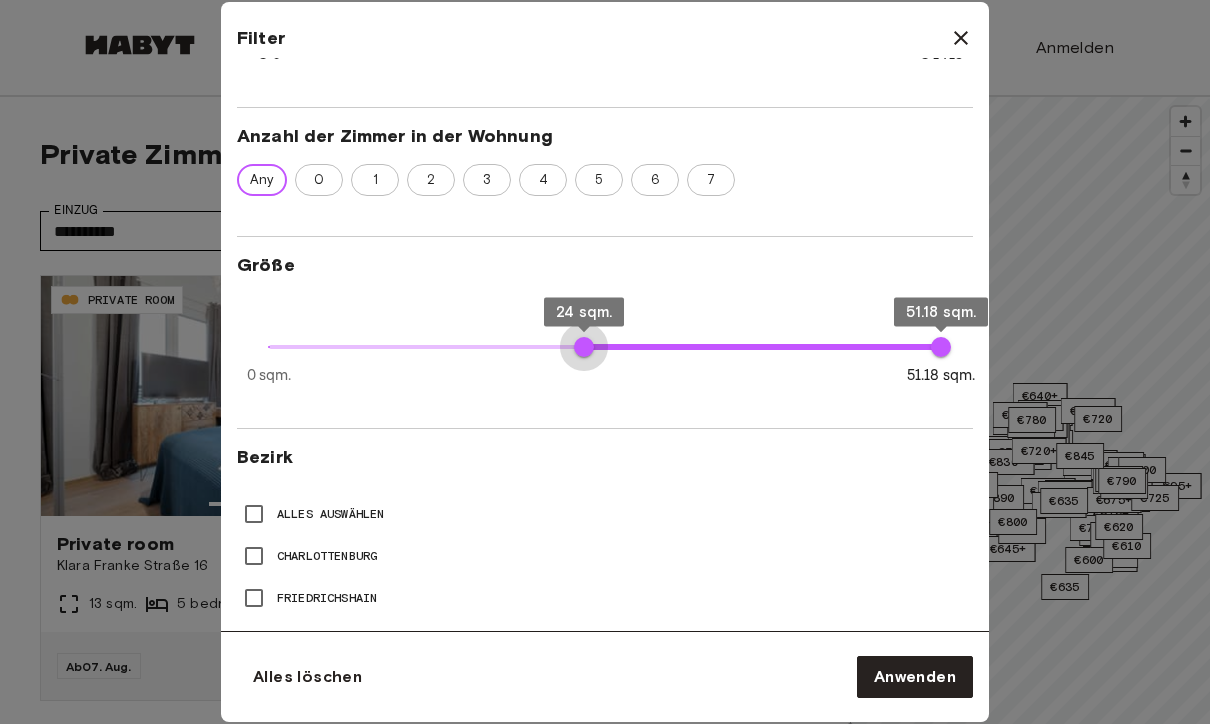 type on "**" 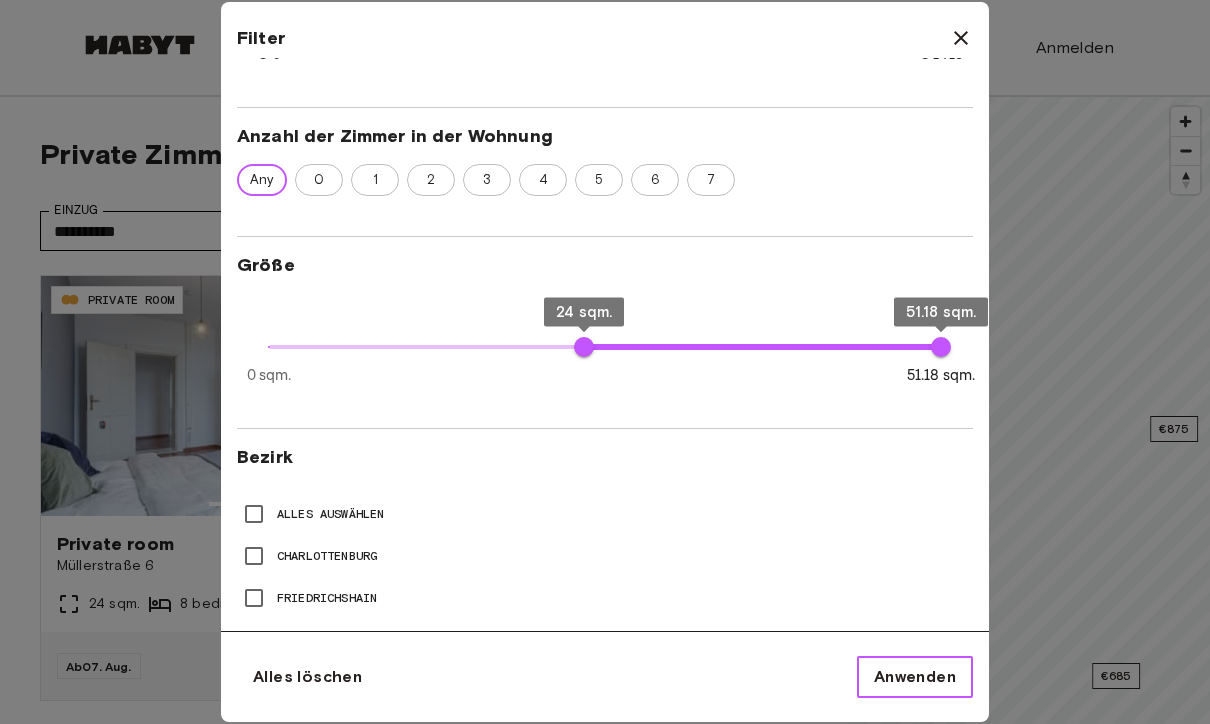 click on "Anwenden" at bounding box center [915, 677] 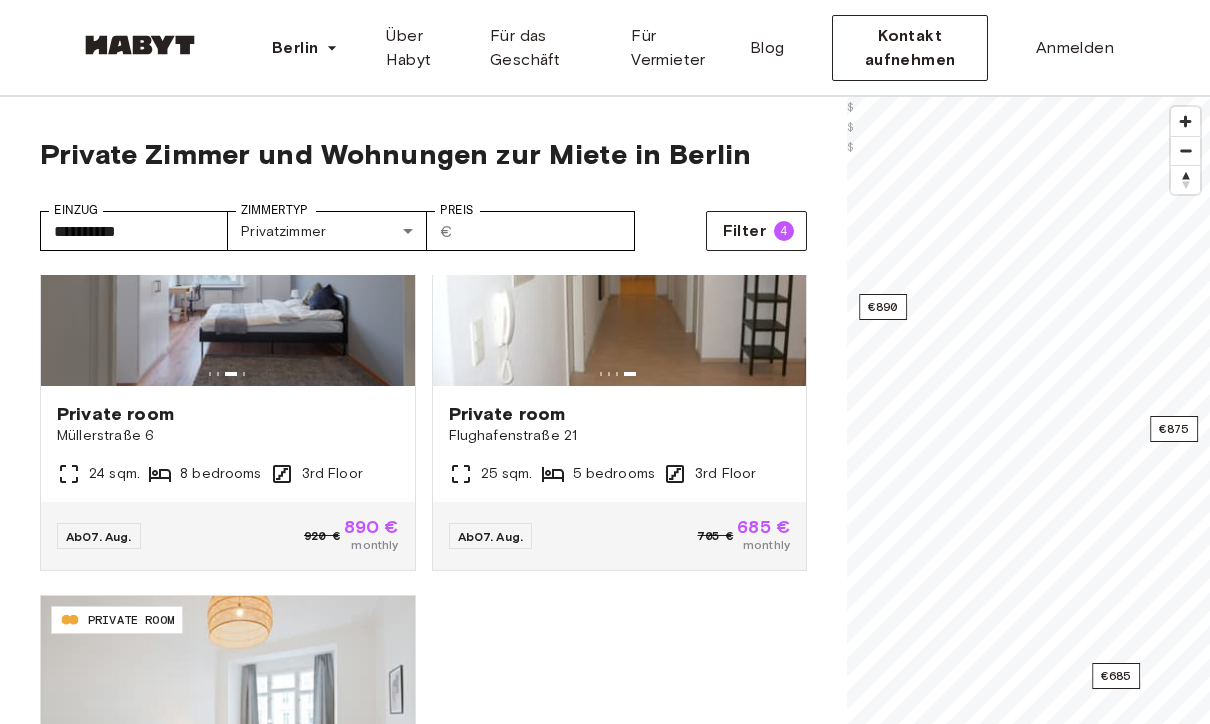 scroll, scrollTop: 126, scrollLeft: 0, axis: vertical 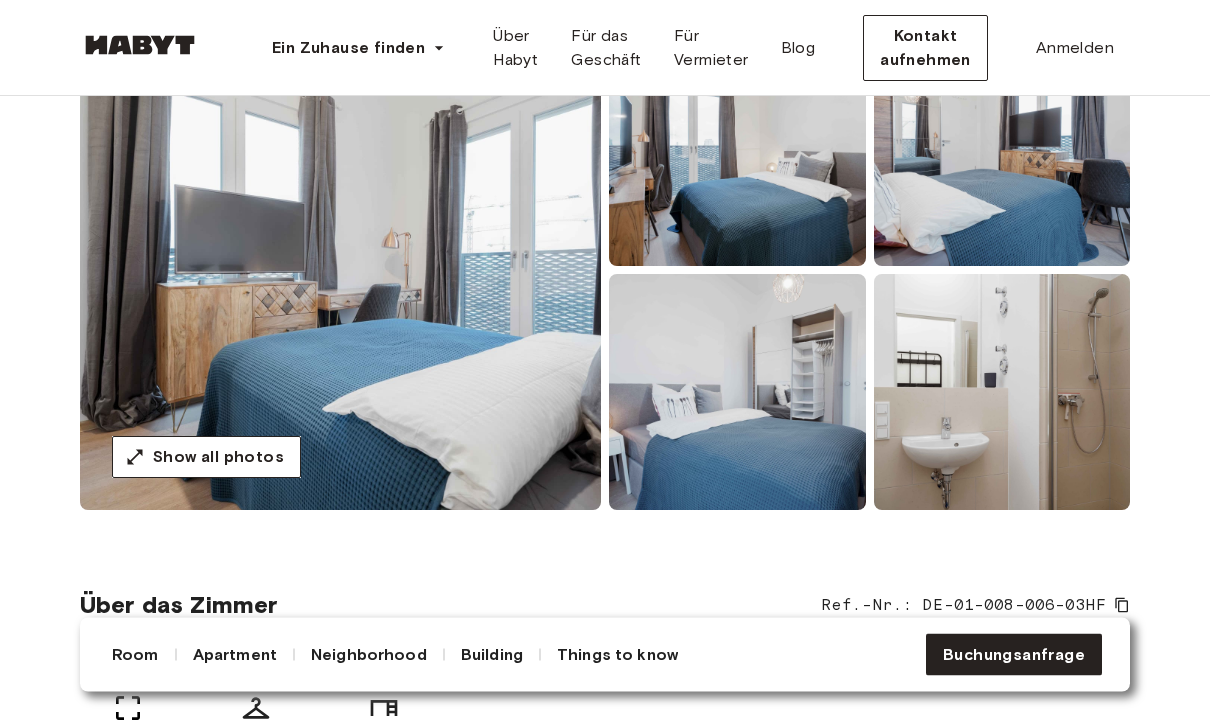 click at bounding box center (340, 271) 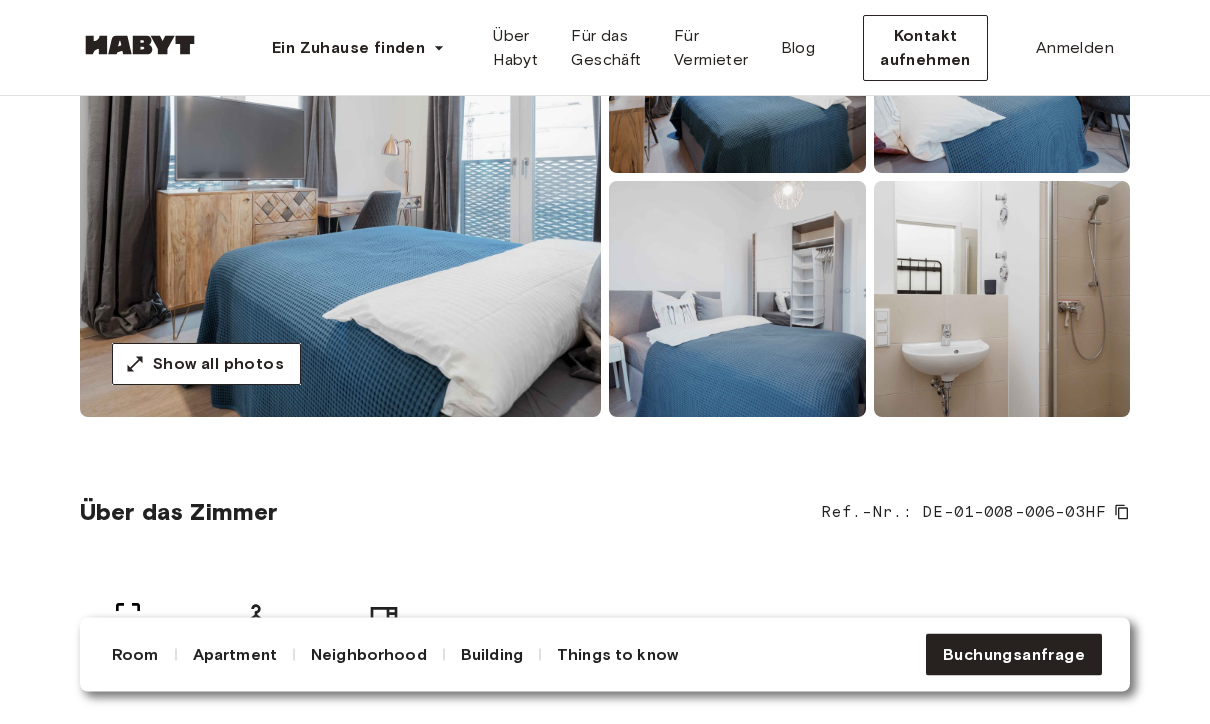 scroll, scrollTop: 181, scrollLeft: 0, axis: vertical 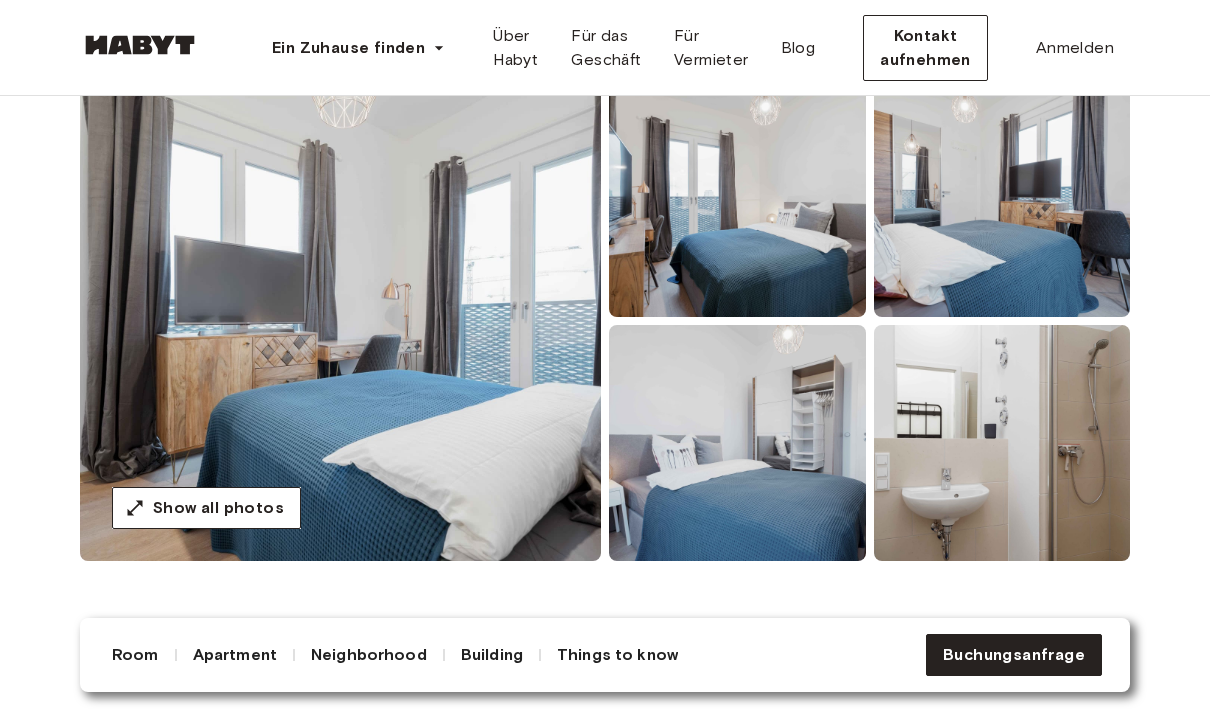 click at bounding box center [737, 199] 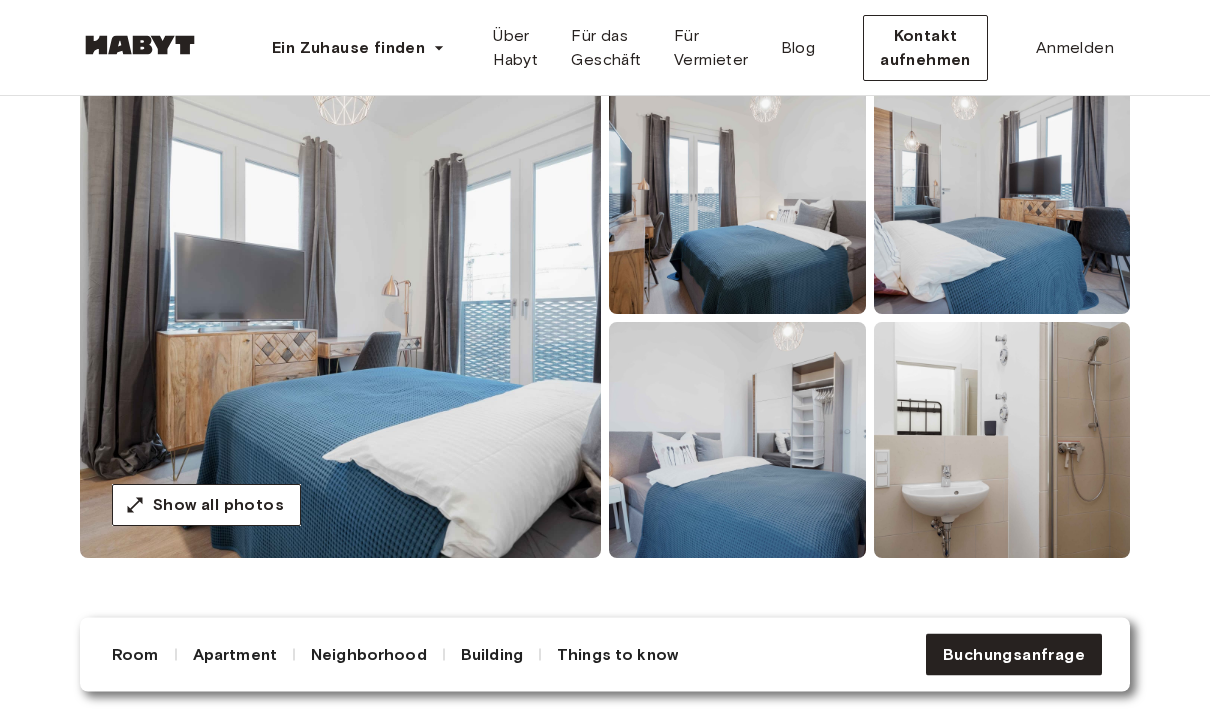 scroll, scrollTop: 94, scrollLeft: 0, axis: vertical 